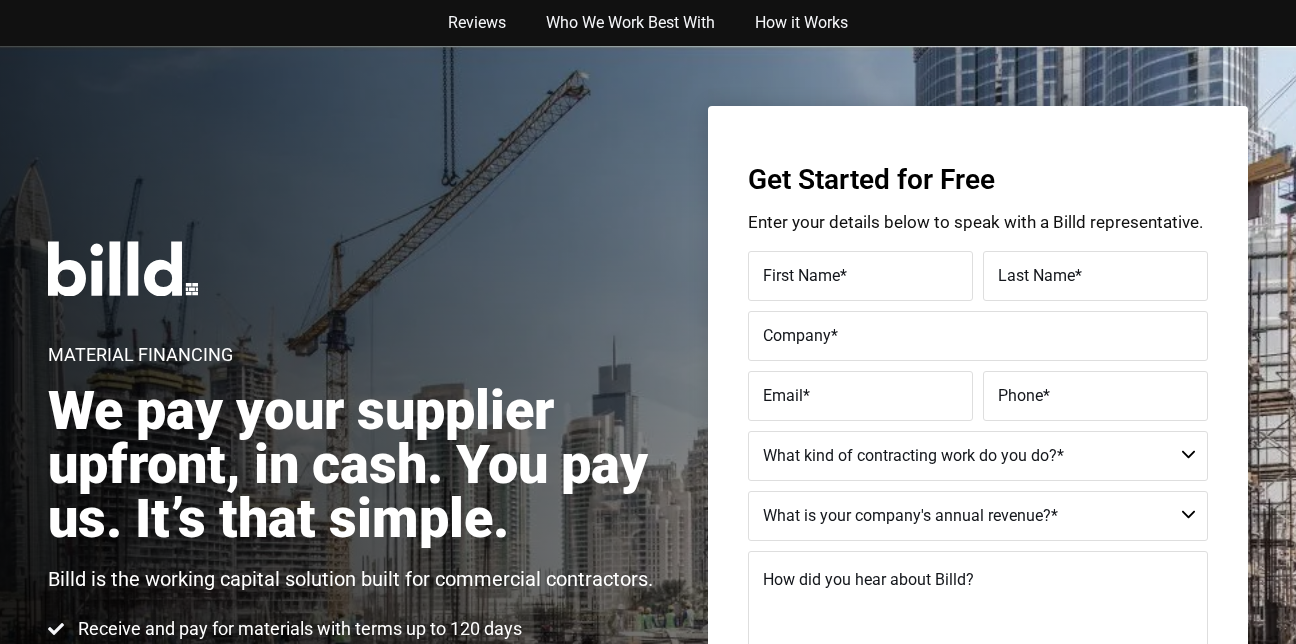 scroll, scrollTop: 0, scrollLeft: 0, axis: both 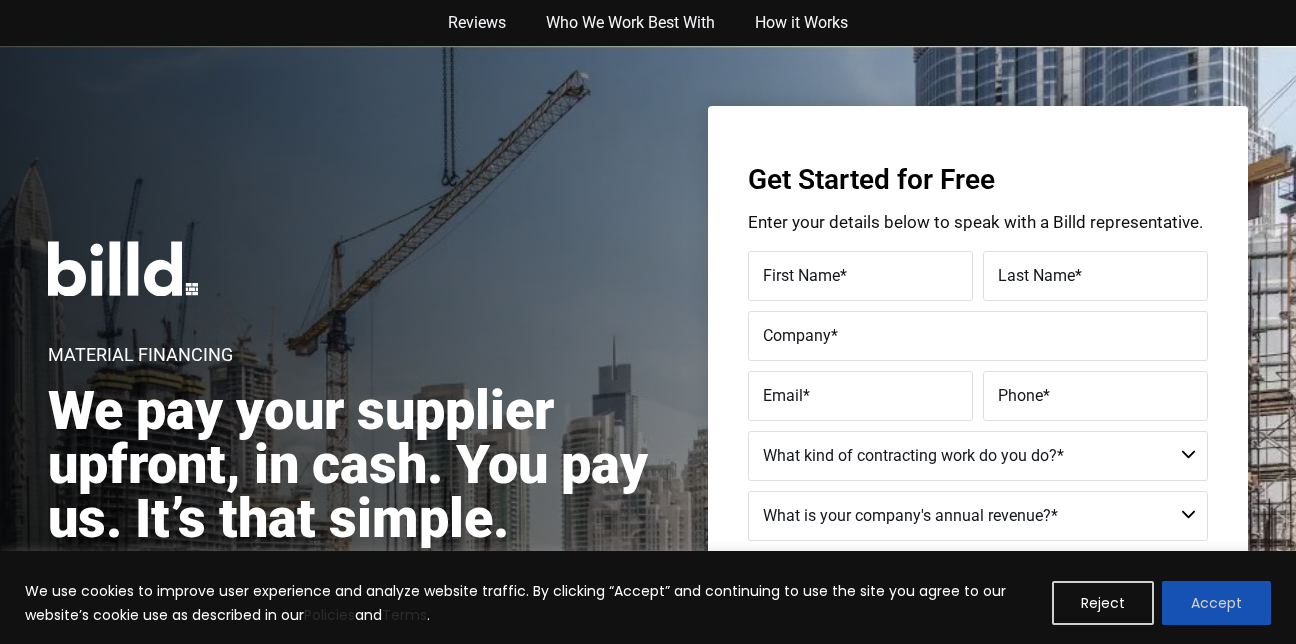 click on "Accept" at bounding box center (1216, 603) 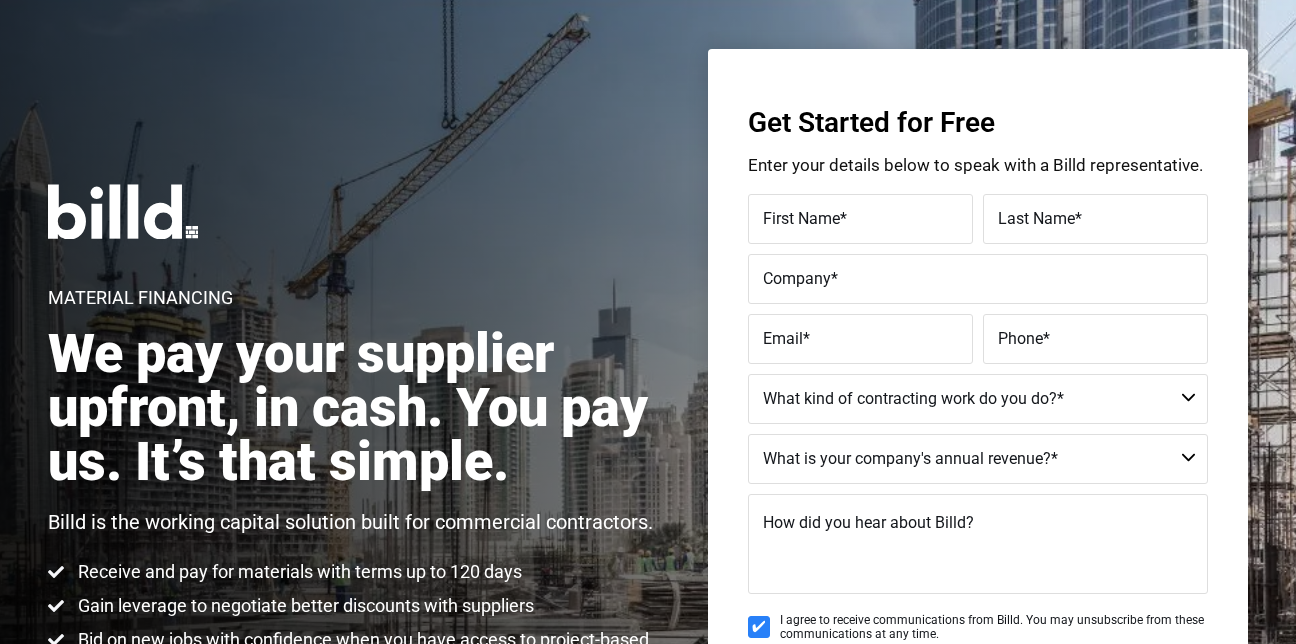 scroll, scrollTop: 68, scrollLeft: 0, axis: vertical 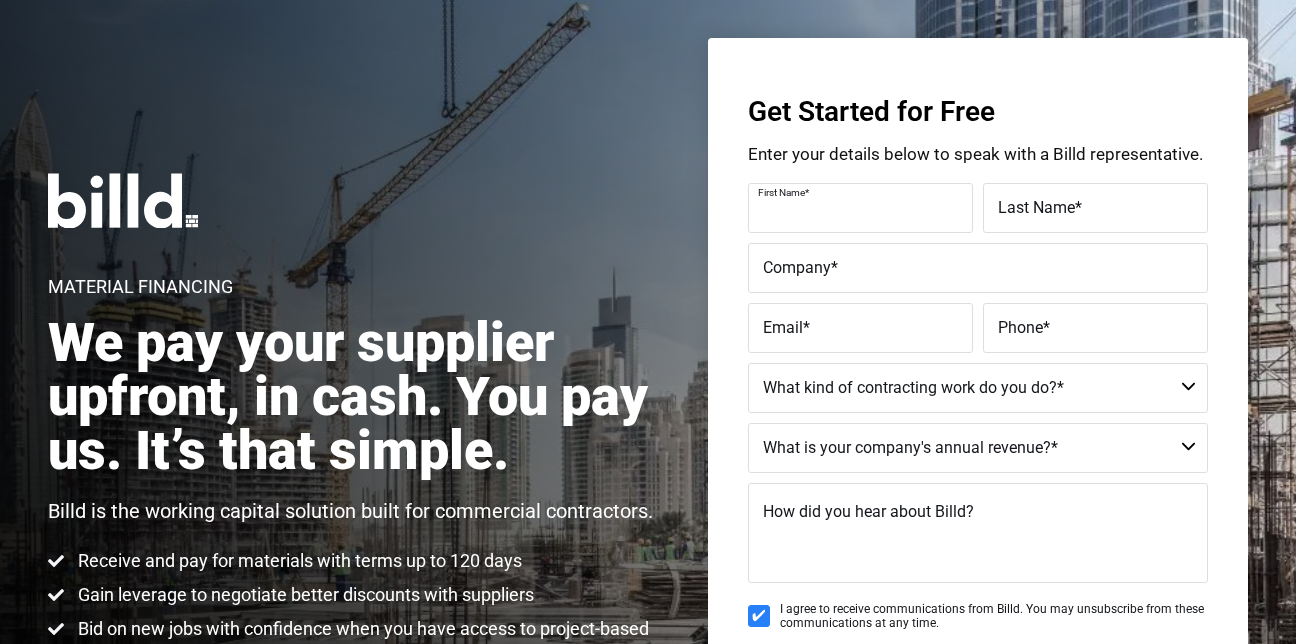 click on "First Name *" at bounding box center (863, 208) 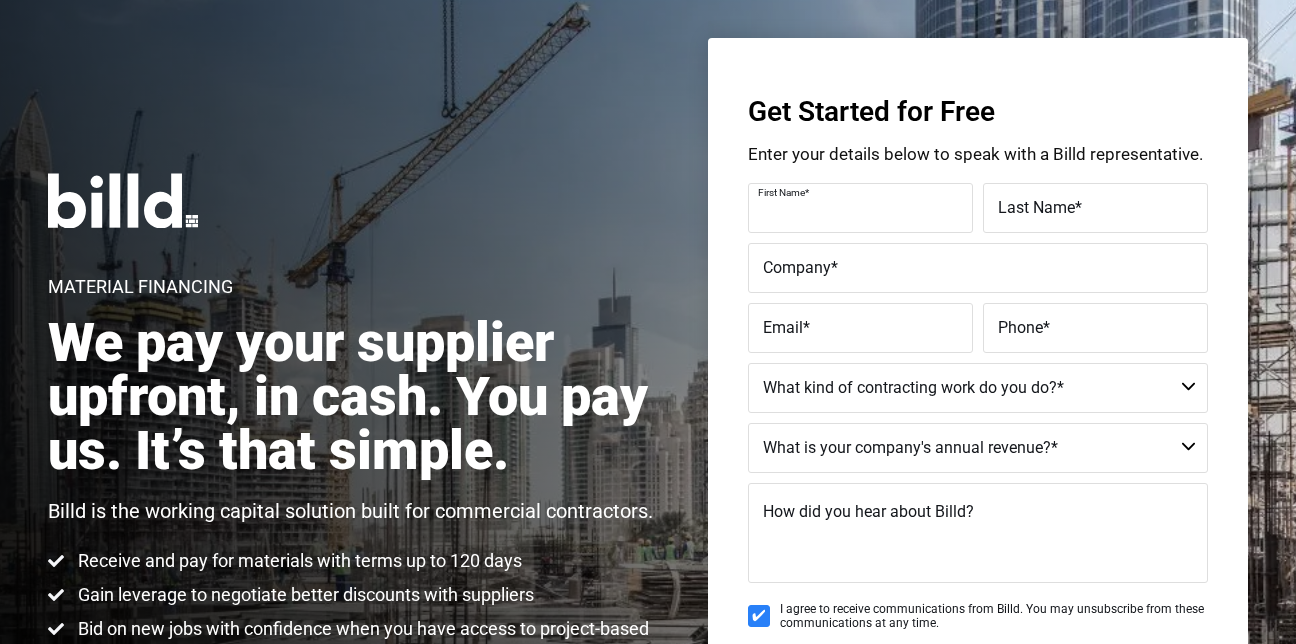 scroll, scrollTop: 0, scrollLeft: 0, axis: both 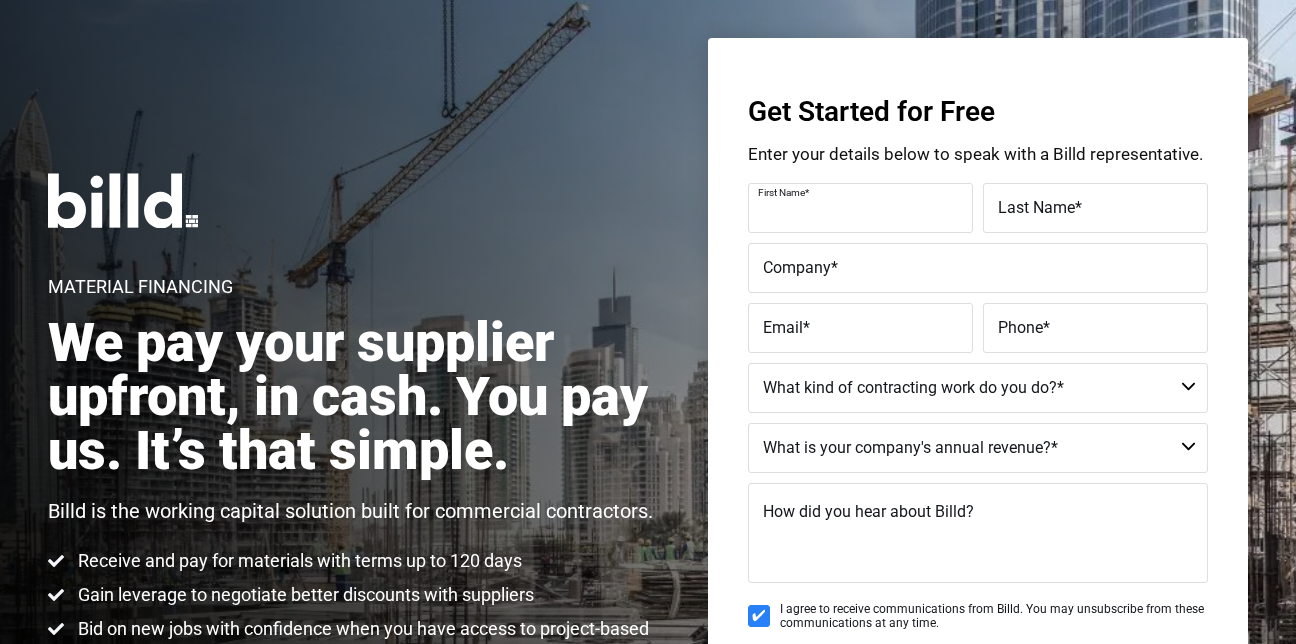 type on "[PERSON_NAME]" 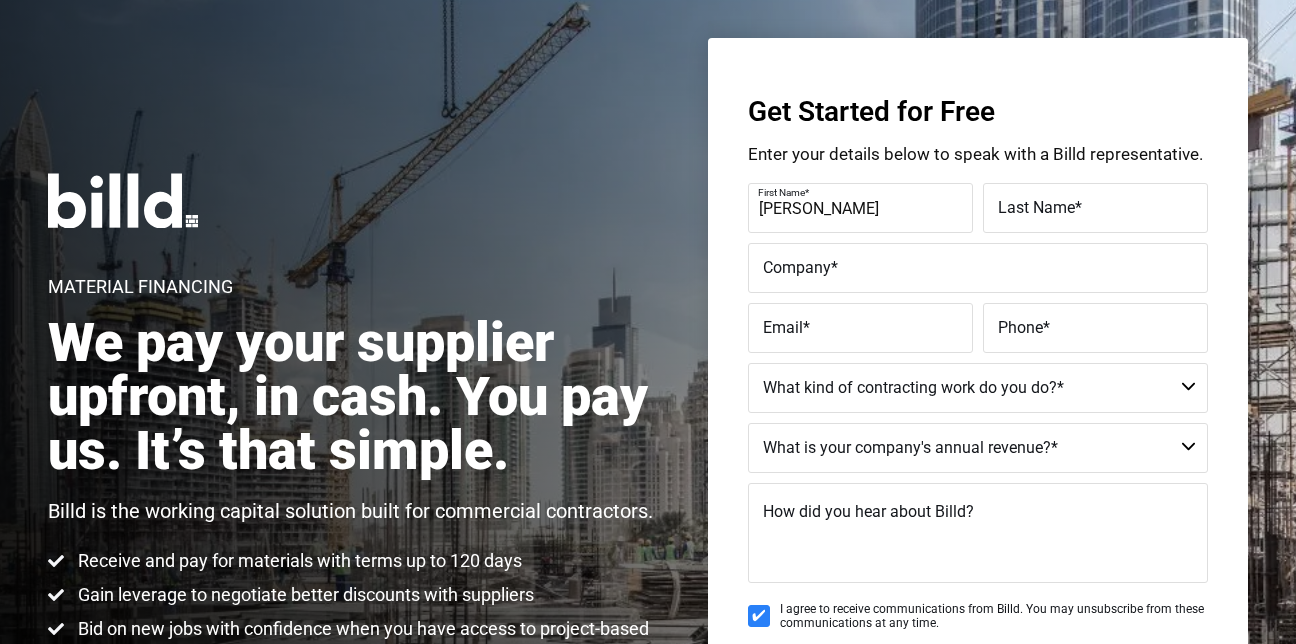 type on "[PERSON_NAME]" 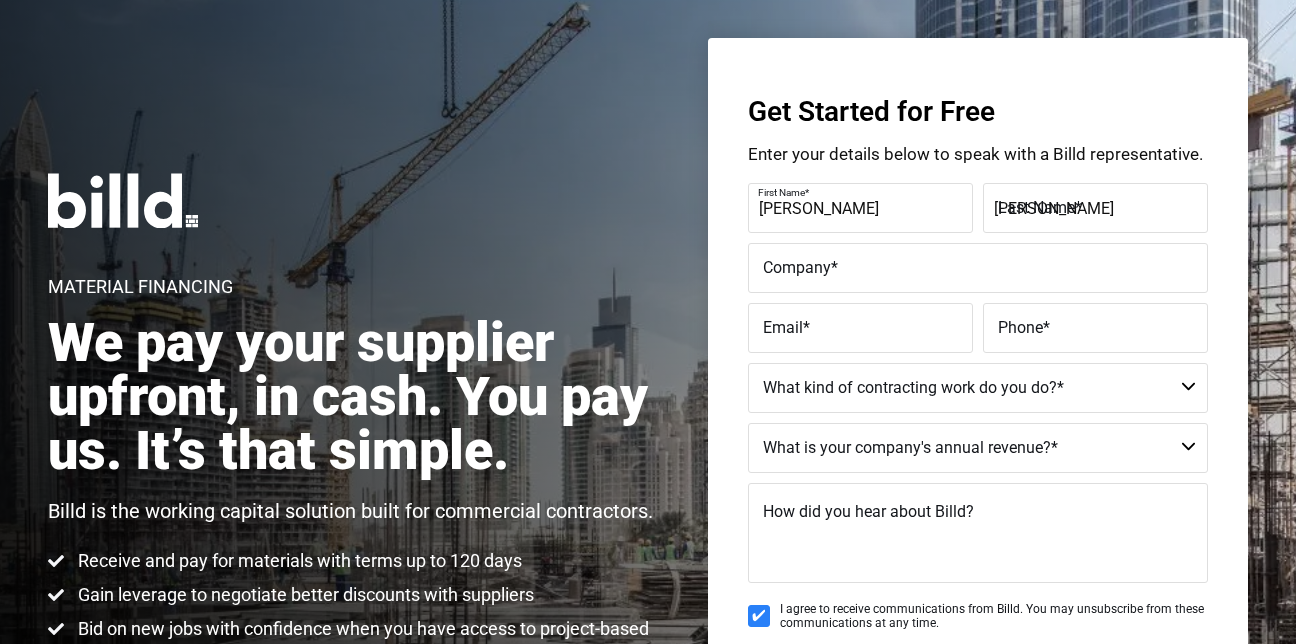 type on "(170) 683-6114" 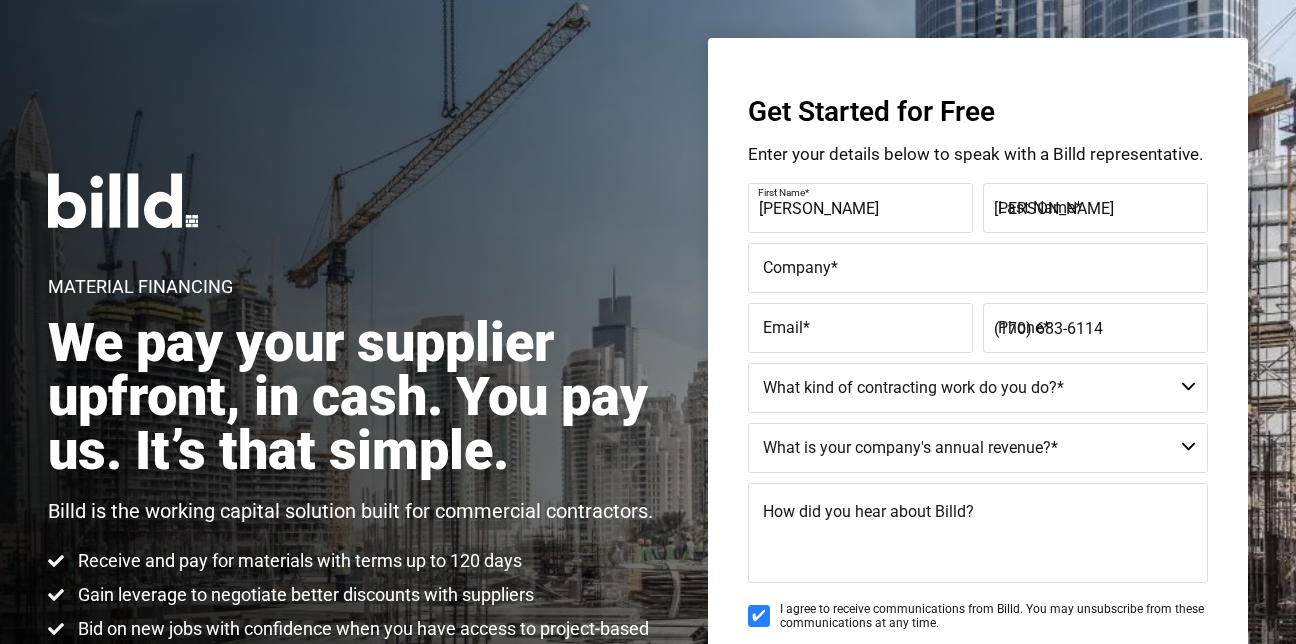 type on "Company Website" 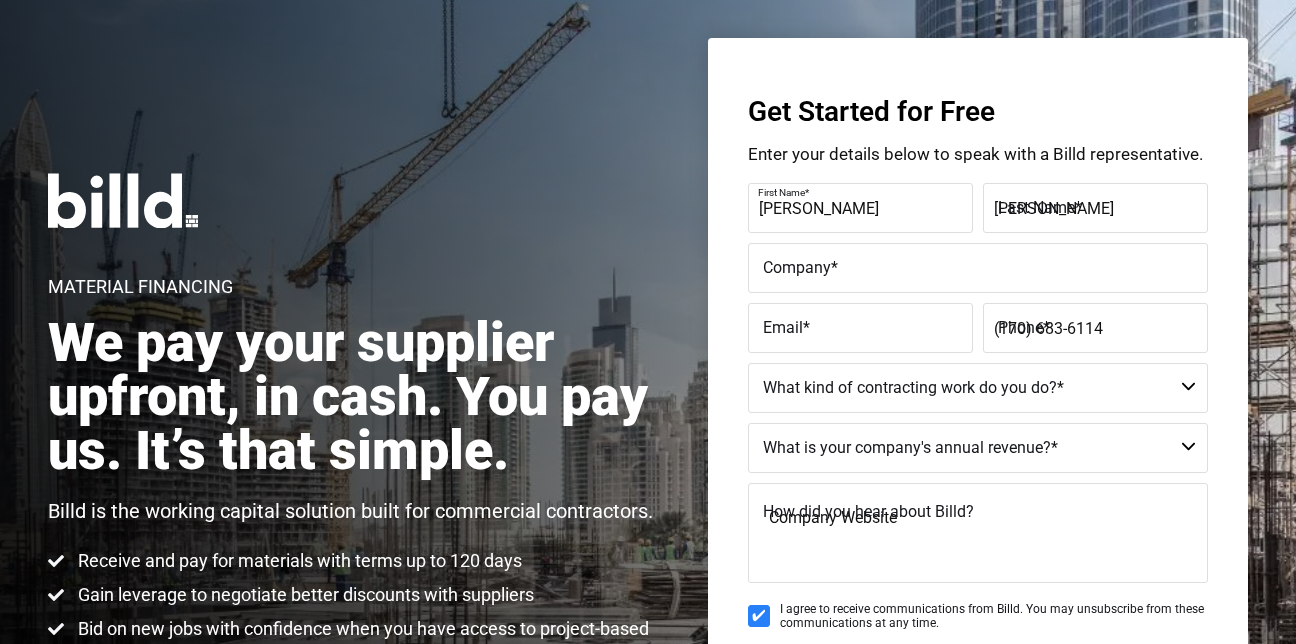 type on "(170) 683-6114" 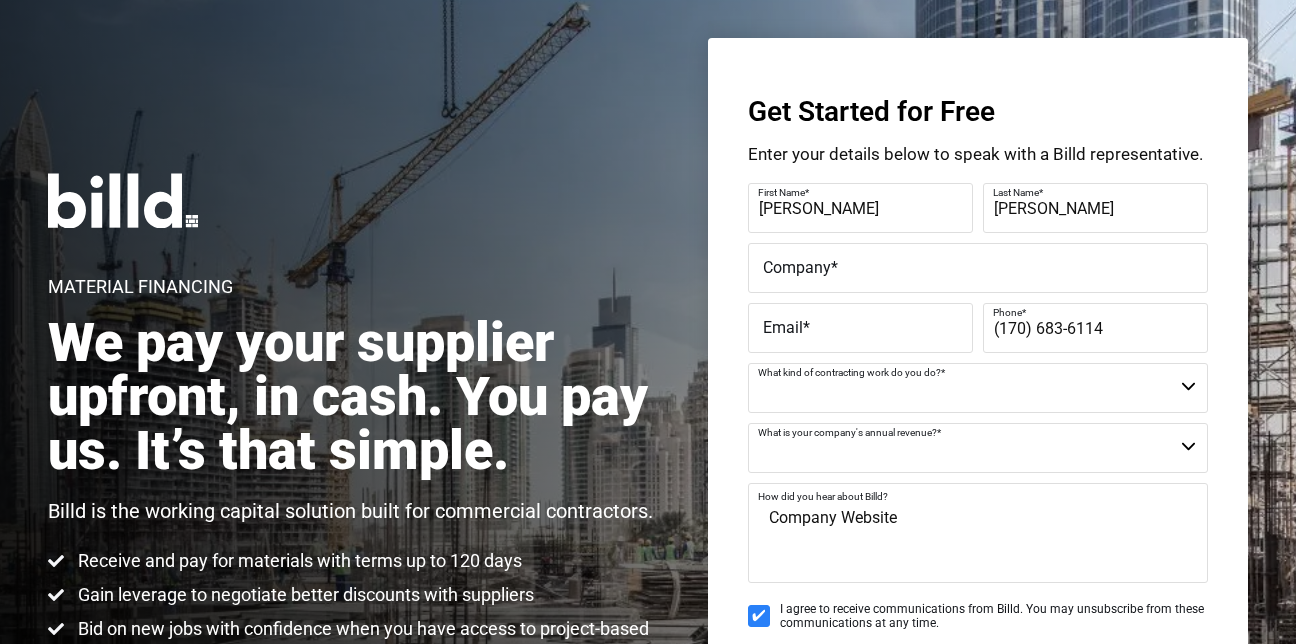 click on "Company" at bounding box center (797, 267) 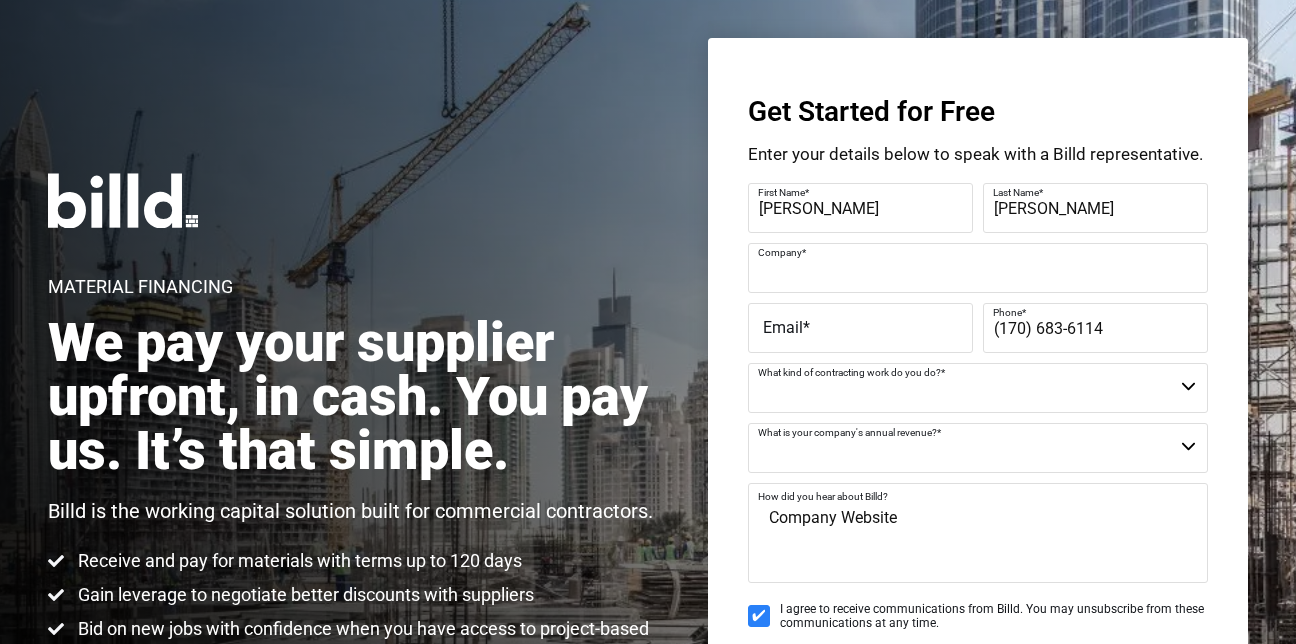 click on "Email *" at bounding box center (860, 328) 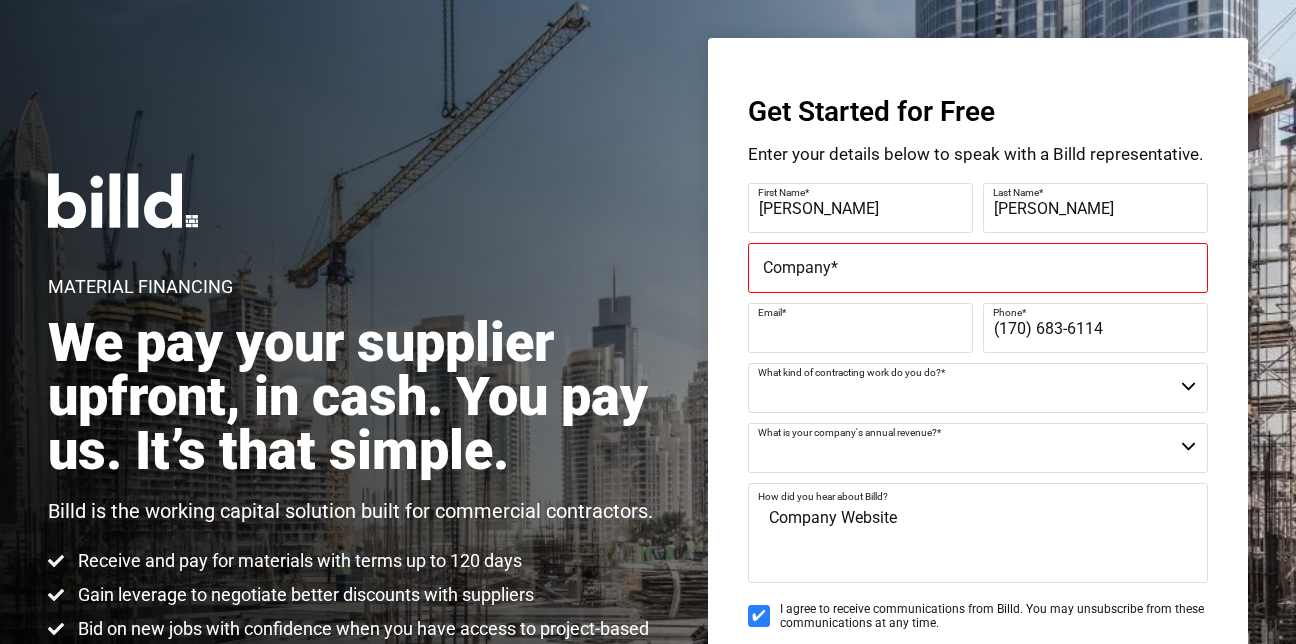 click on "Company *" at bounding box center (978, 268) 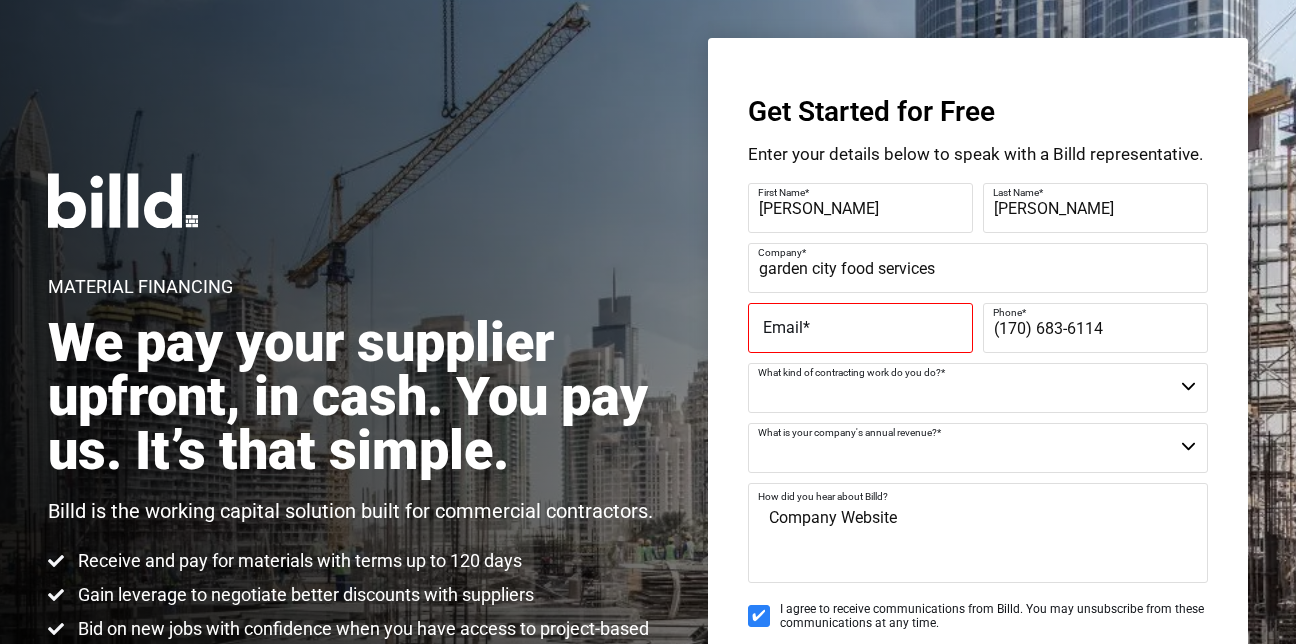 type on "garden city food services" 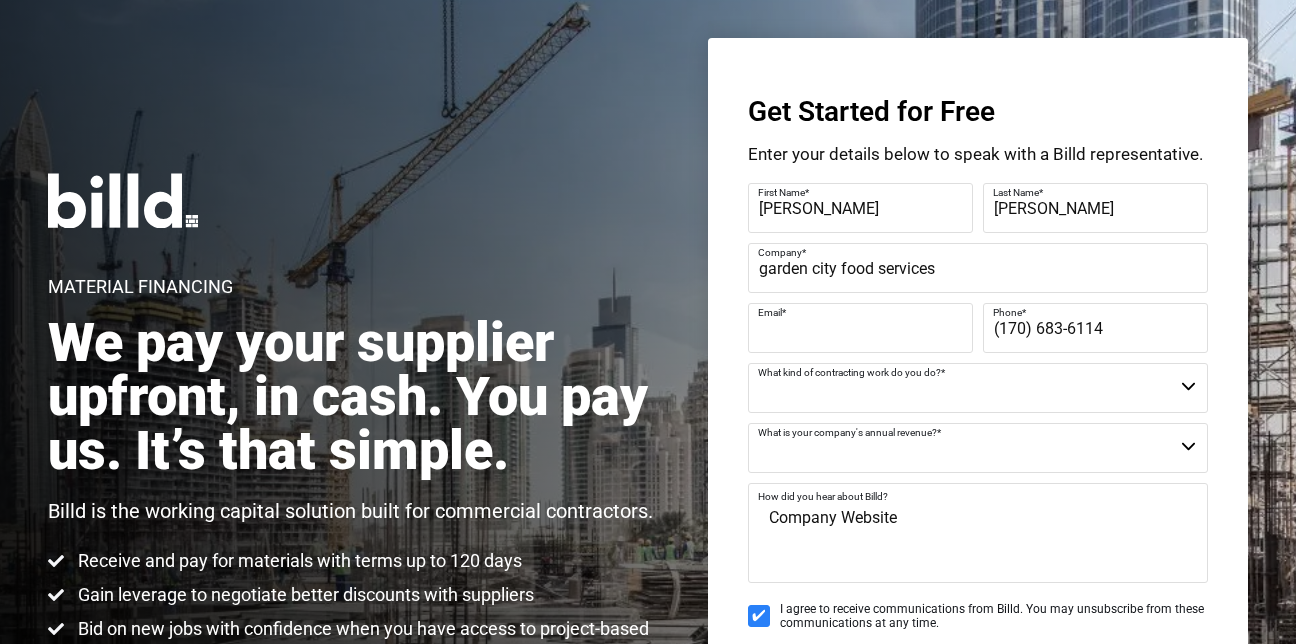 click on "Email *" at bounding box center [860, 328] 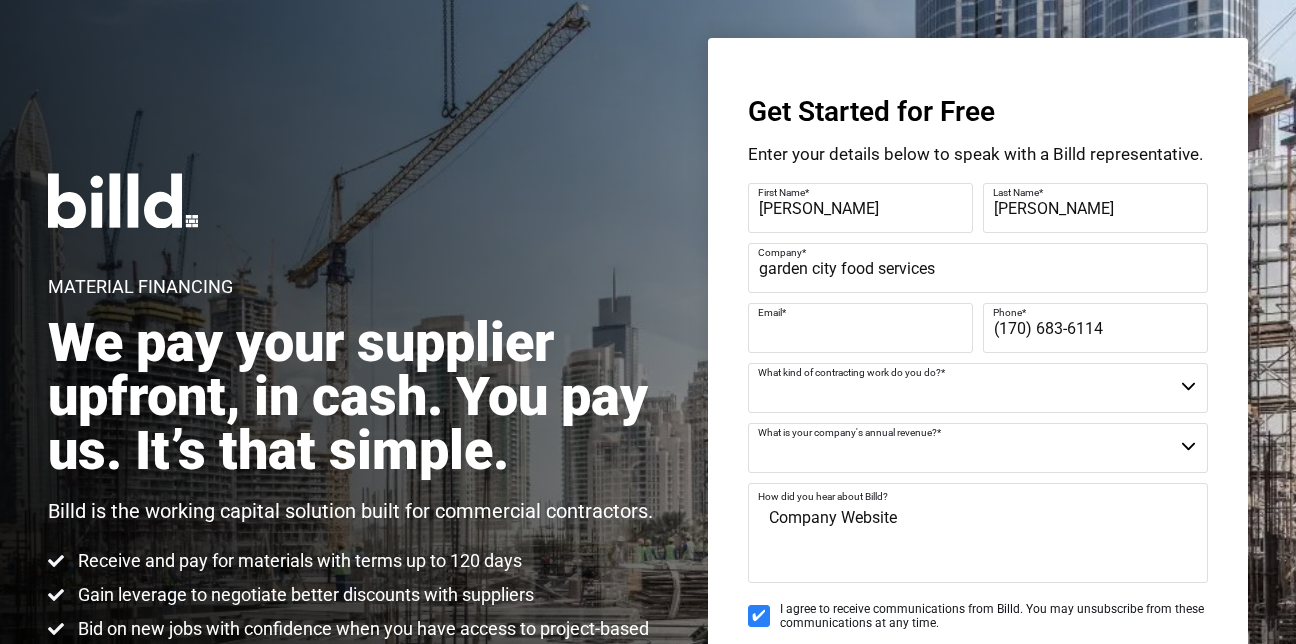 type on "[EMAIL_ADDRESS][DOMAIN_NAME]" 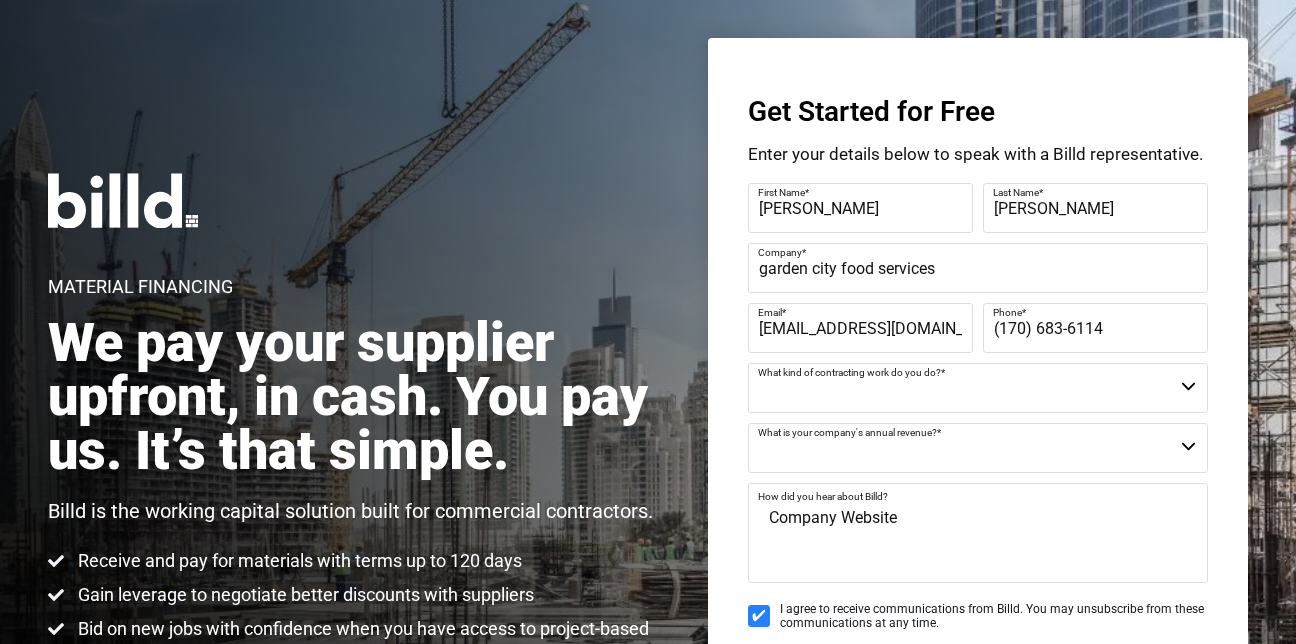 click on "(170) 683-6114" at bounding box center (1095, 328) 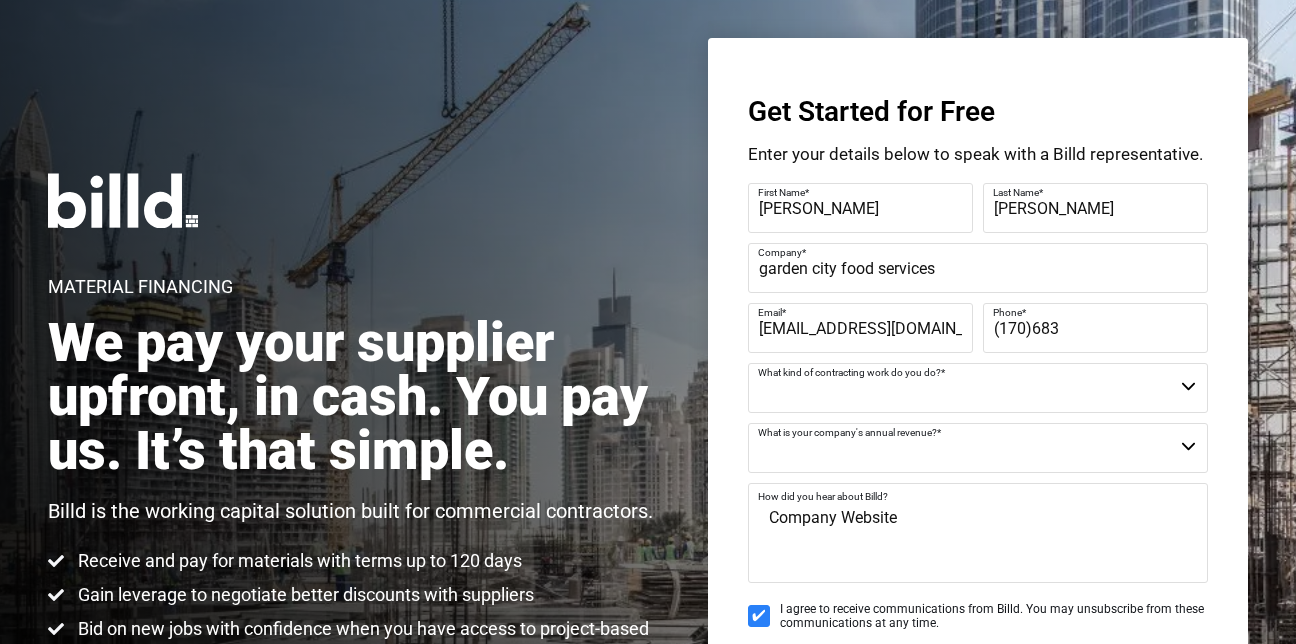 click on "(170)683" at bounding box center [1095, 328] 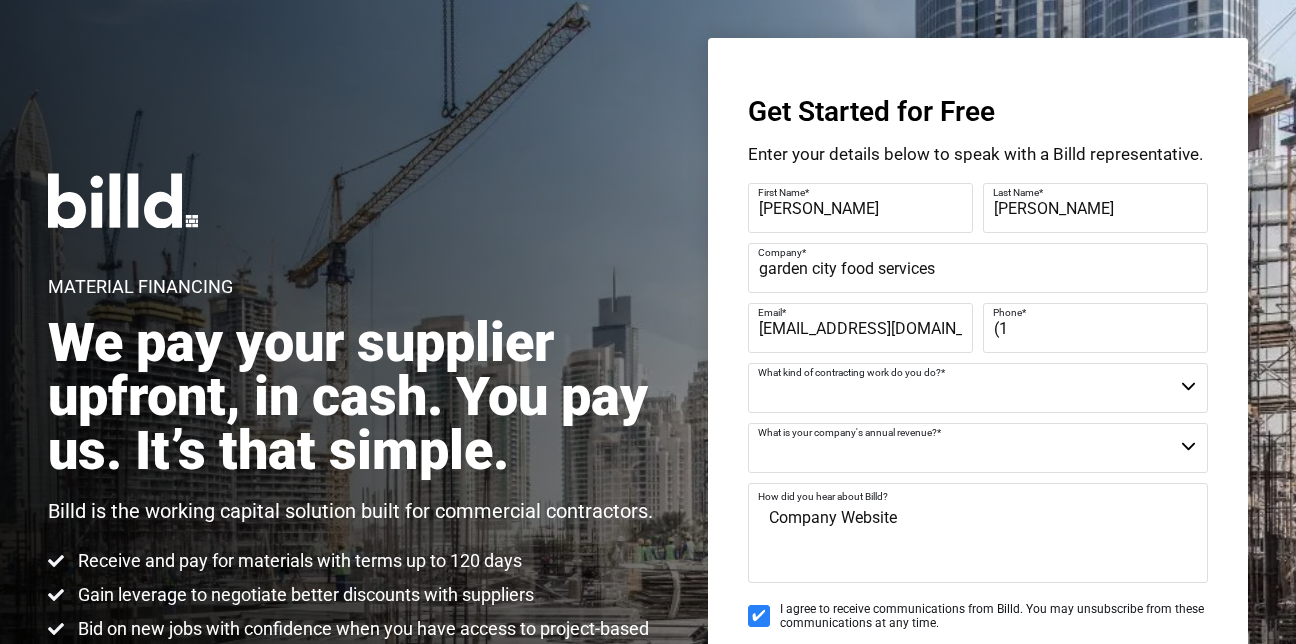 type on "(" 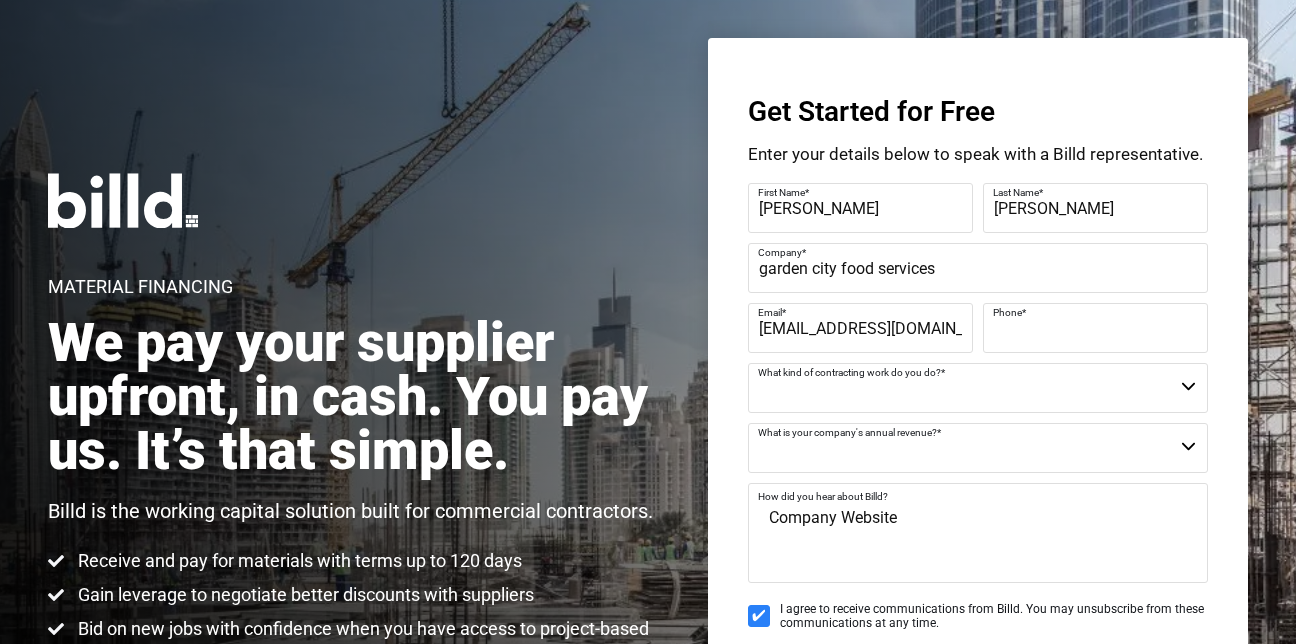 click on "Phone *" at bounding box center [1093, 328] 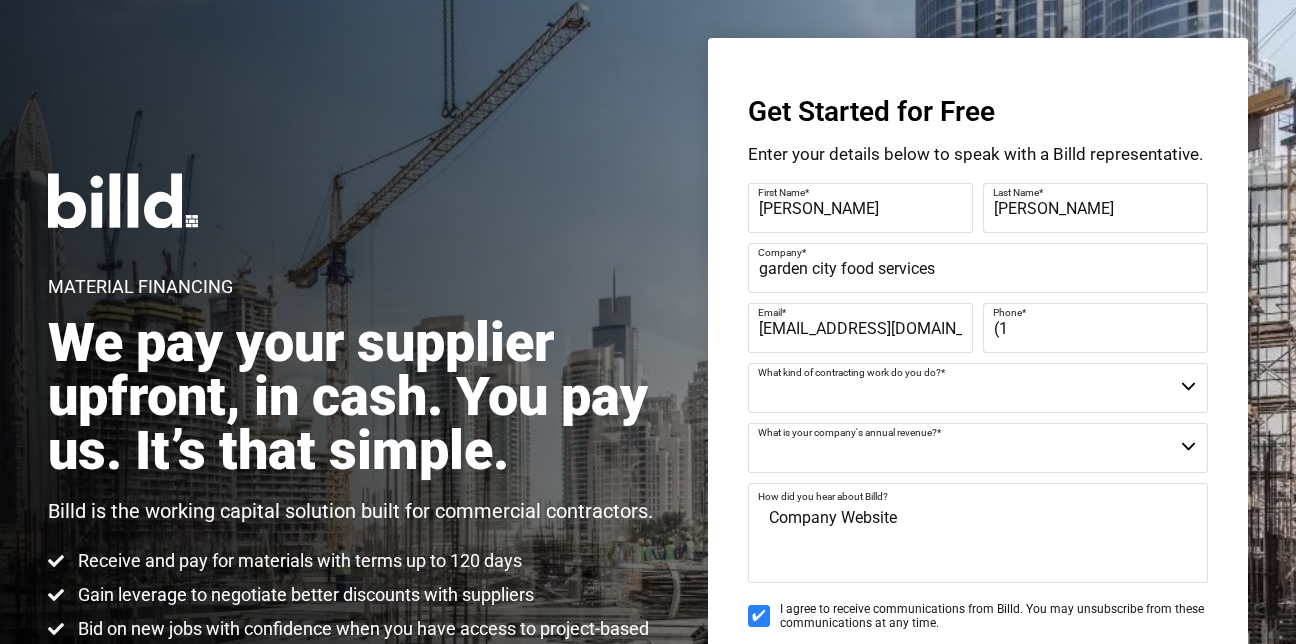 type on "(" 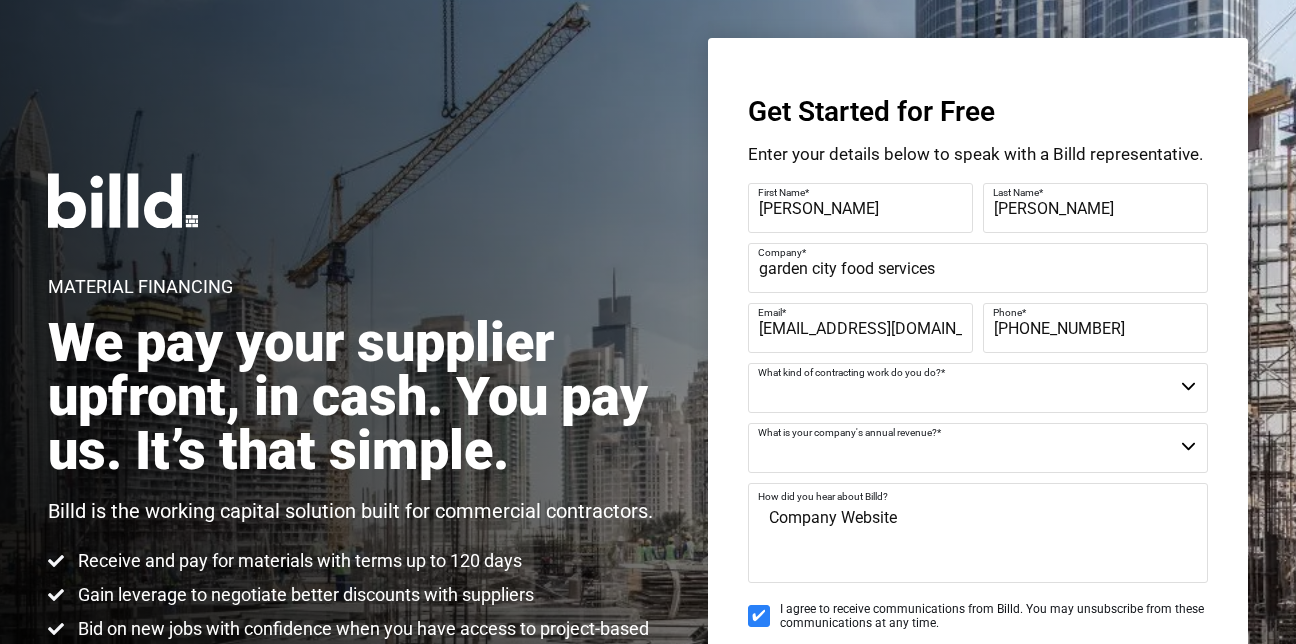 type on "[PHONE_NUMBER]" 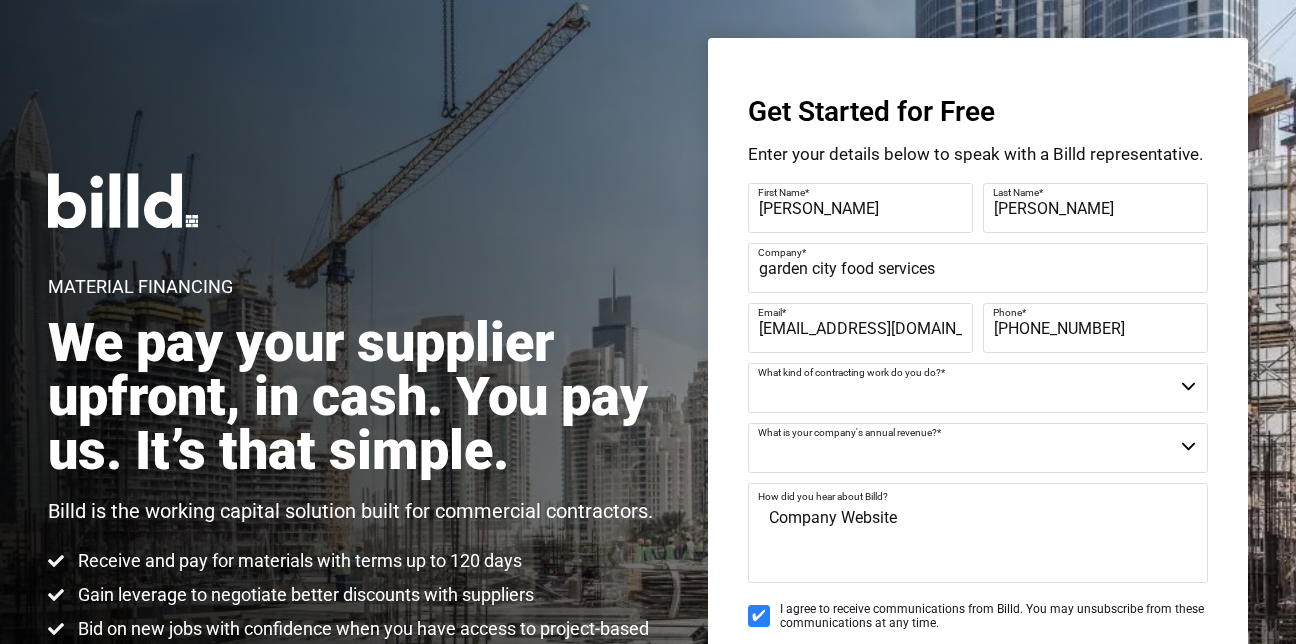 click on "Commercial Commercial and Residential Residential Not a Contractor" at bounding box center [978, 388] 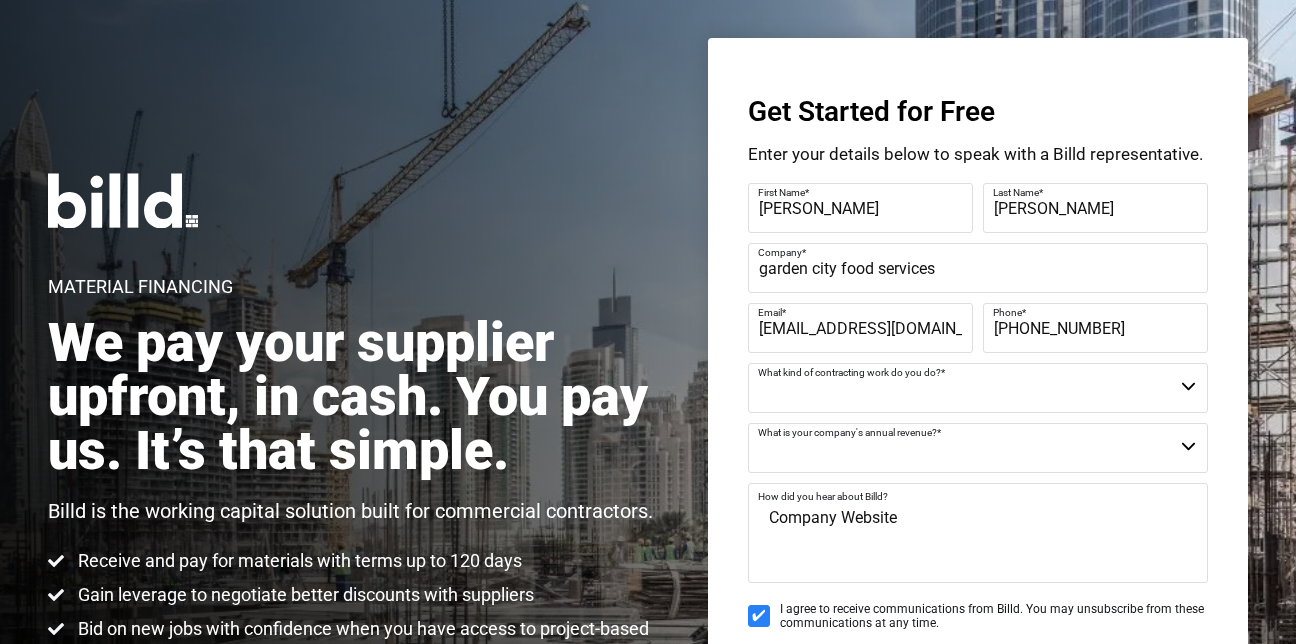 select on "Not a Contractor" 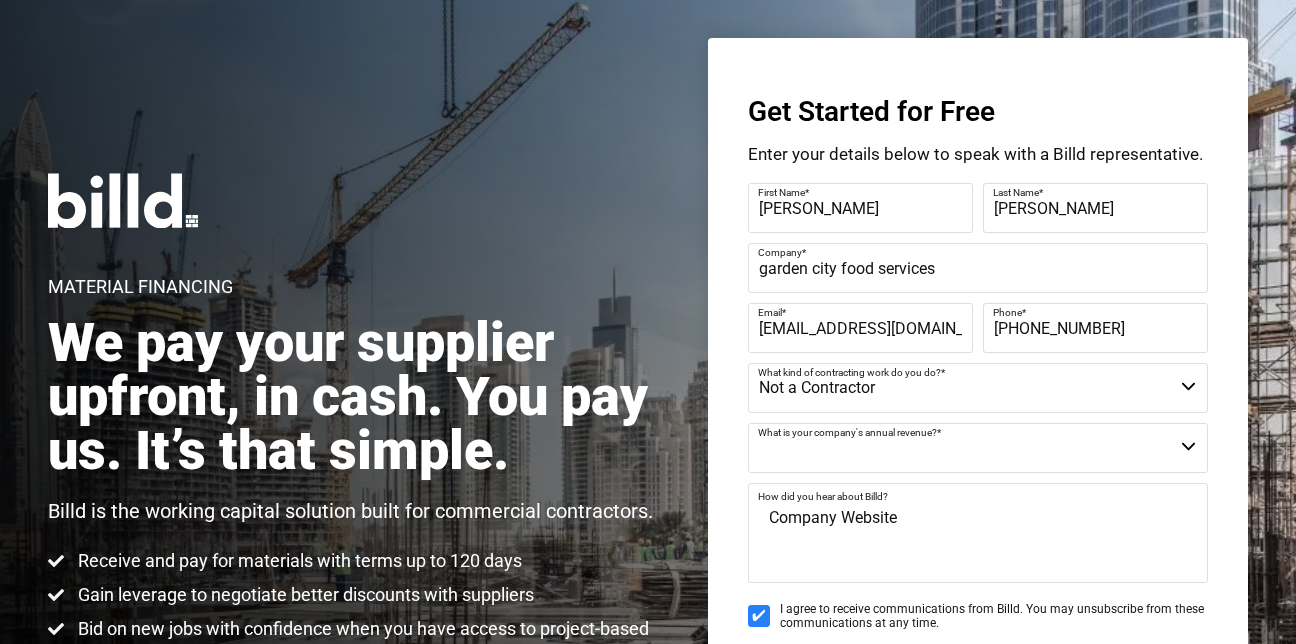 click on "Commercial Commercial and Residential Residential Not a Contractor" at bounding box center (978, 388) 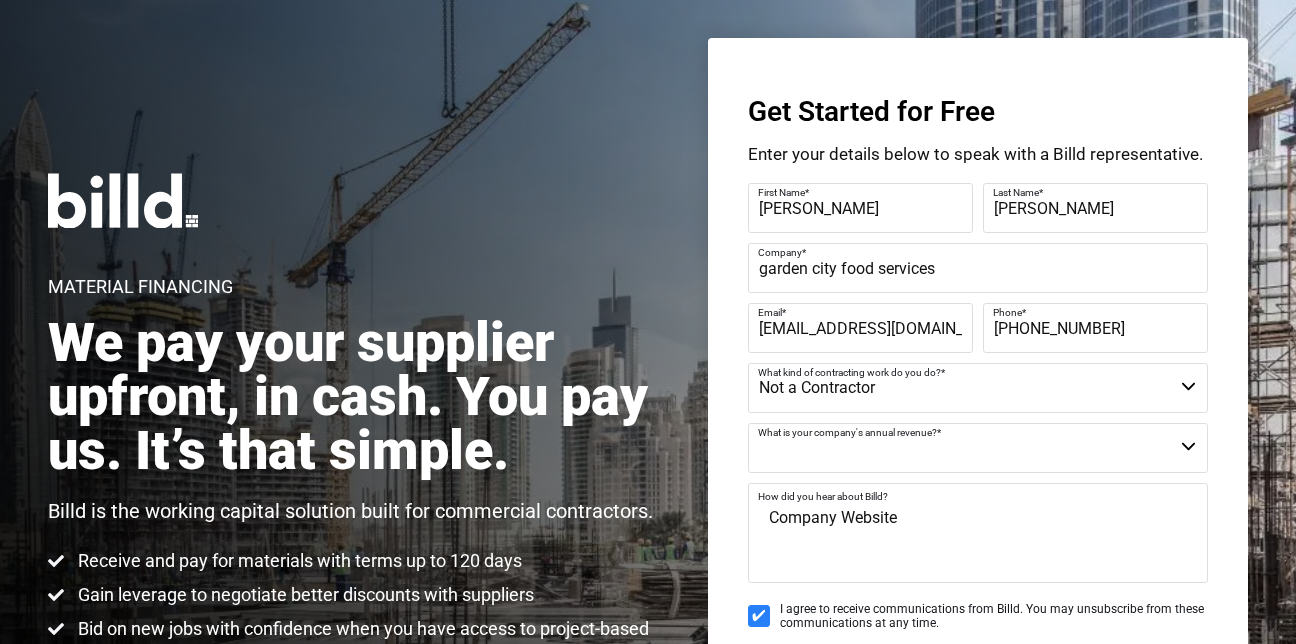 click on "$40M + $25M - $40M $8M - $25M $4M - $8M $2M - $4M $1M - $2M Less than $1M" at bounding box center (978, 448) 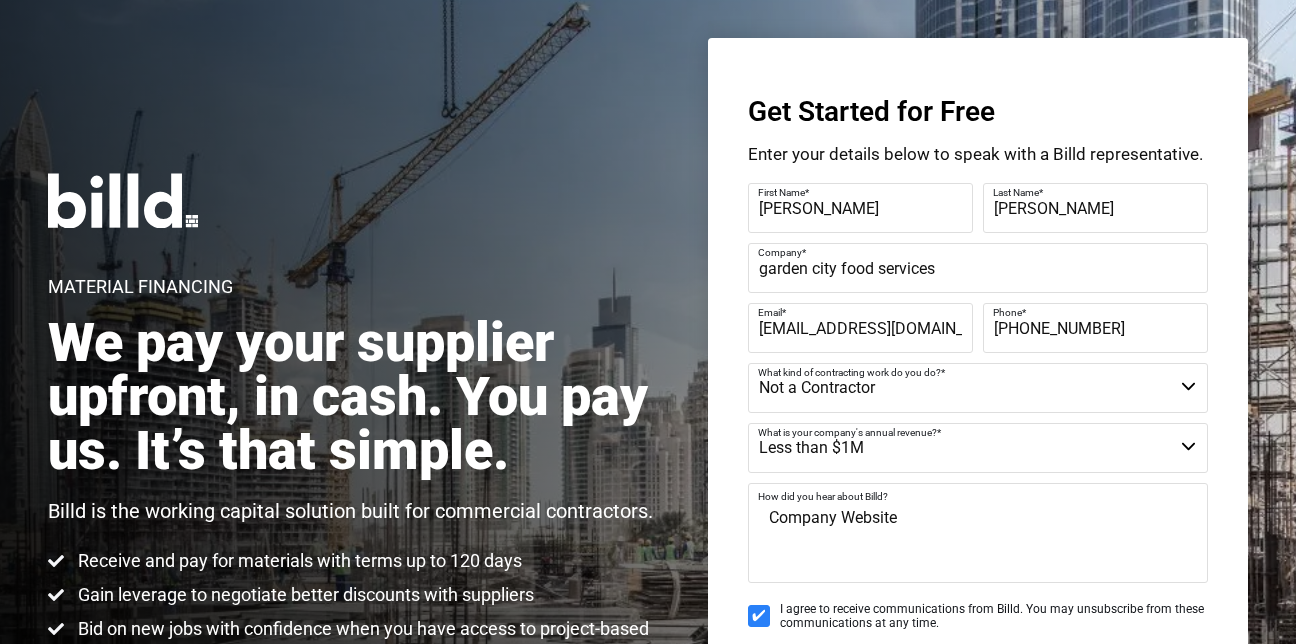 click on "$40M + $25M - $40M $8M - $25M $4M - $8M $2M - $4M $1M - $2M Less than $1M" at bounding box center (978, 448) 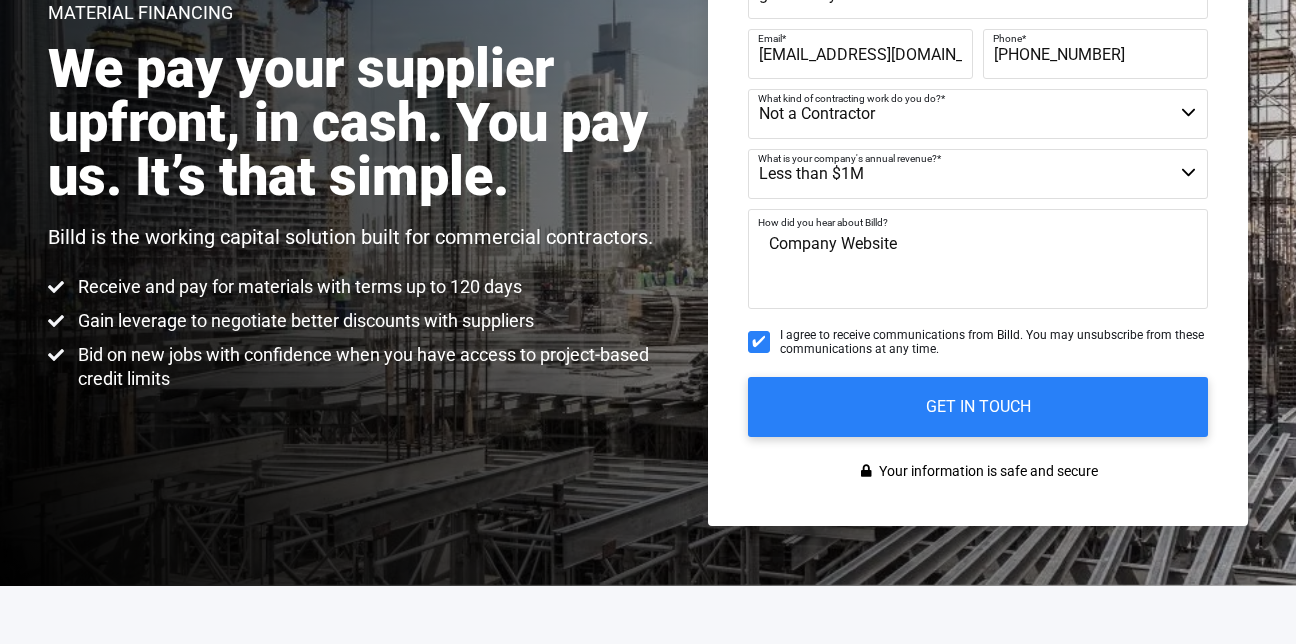 scroll, scrollTop: 414, scrollLeft: 0, axis: vertical 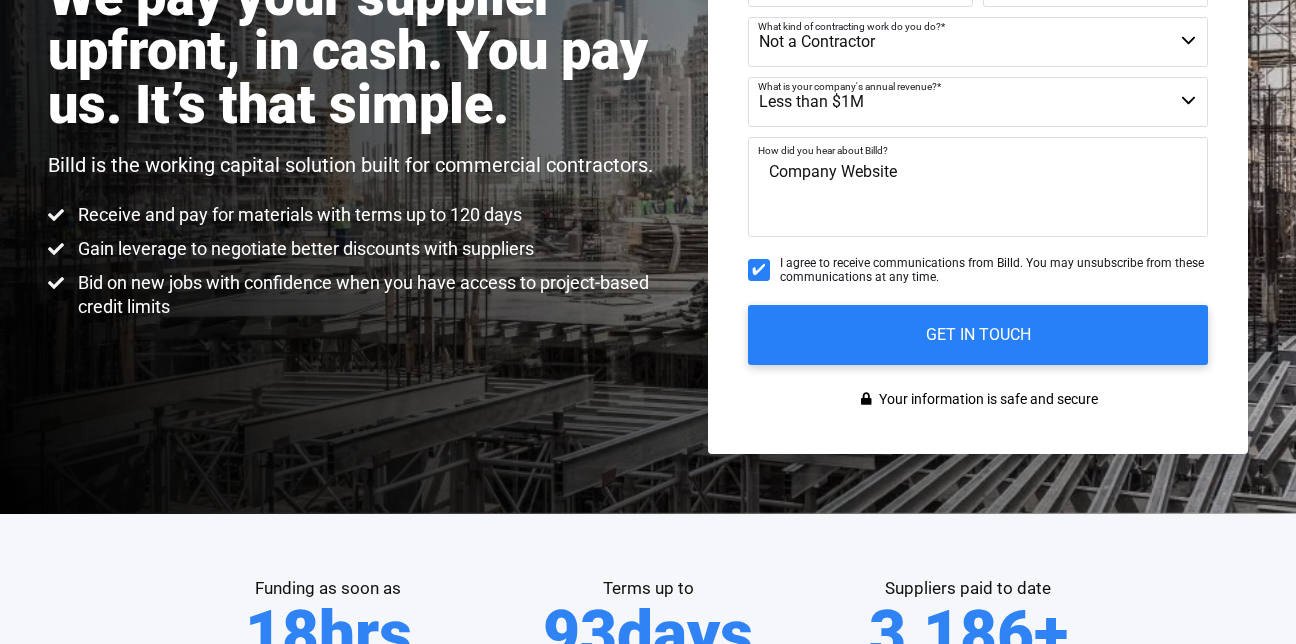 click on "$40M + $25M - $40M $8M - $25M $4M - $8M $2M - $4M $1M - $2M Less than $1M" at bounding box center (978, 102) 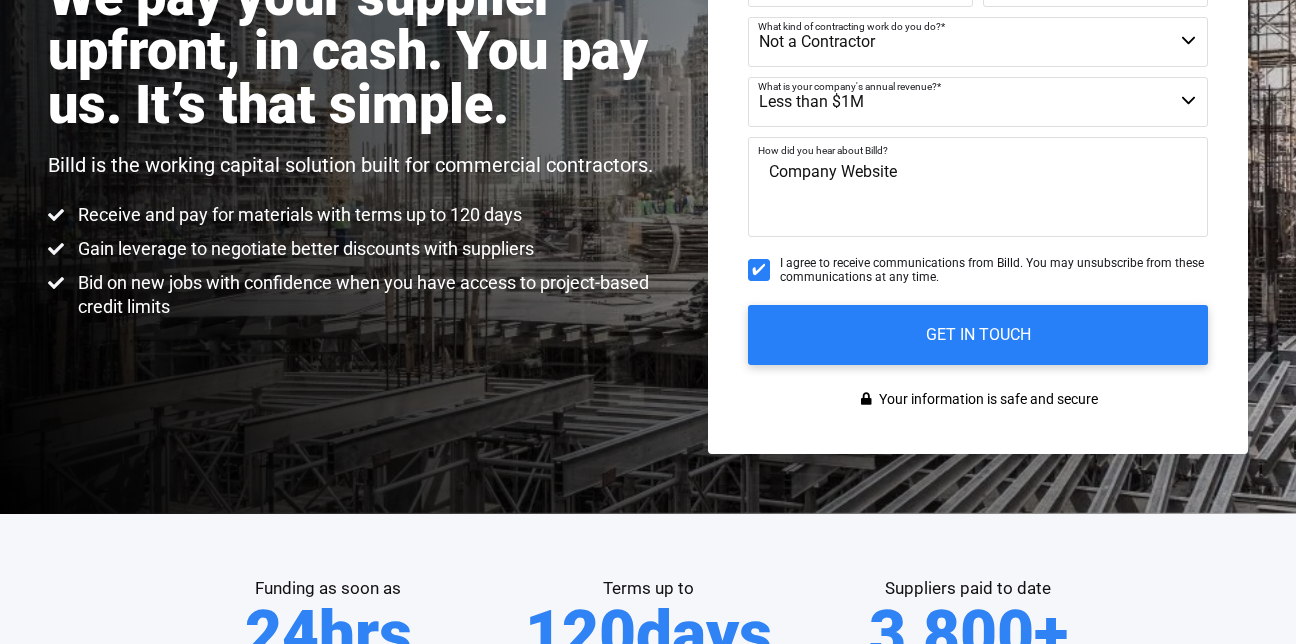 select on "$2M - $4M" 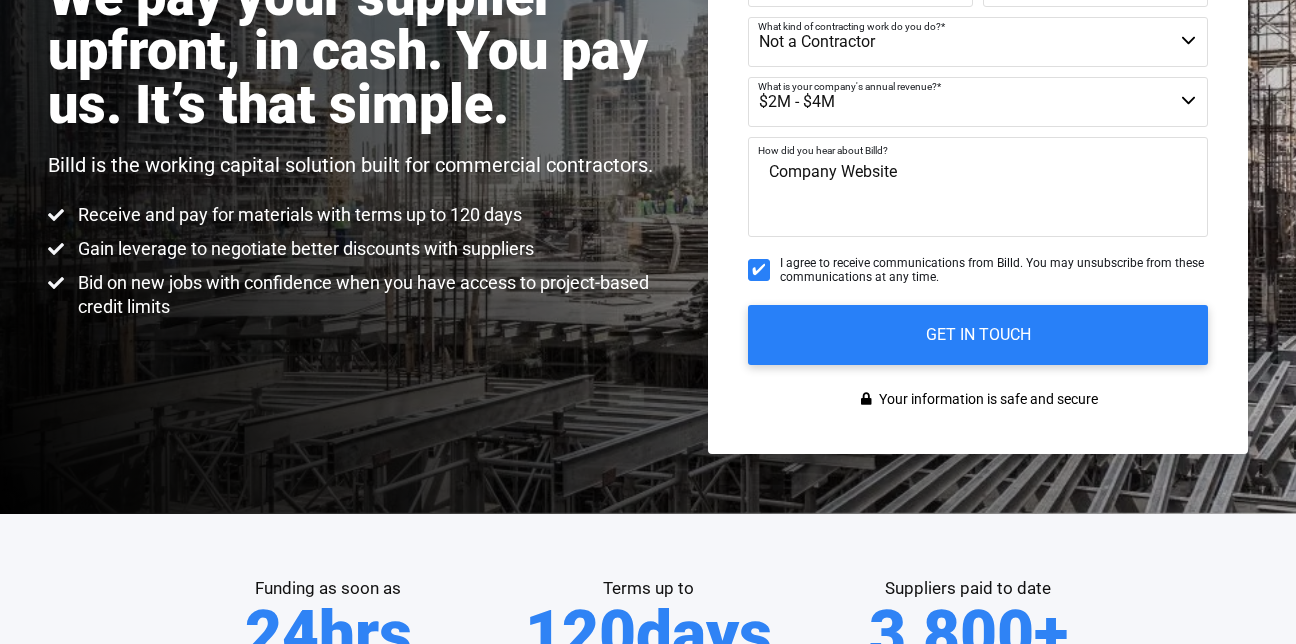 click on "$40M + $25M - $40M $8M - $25M $4M - $8M $2M - $4M $1M - $2M Less than $1M" at bounding box center (978, 102) 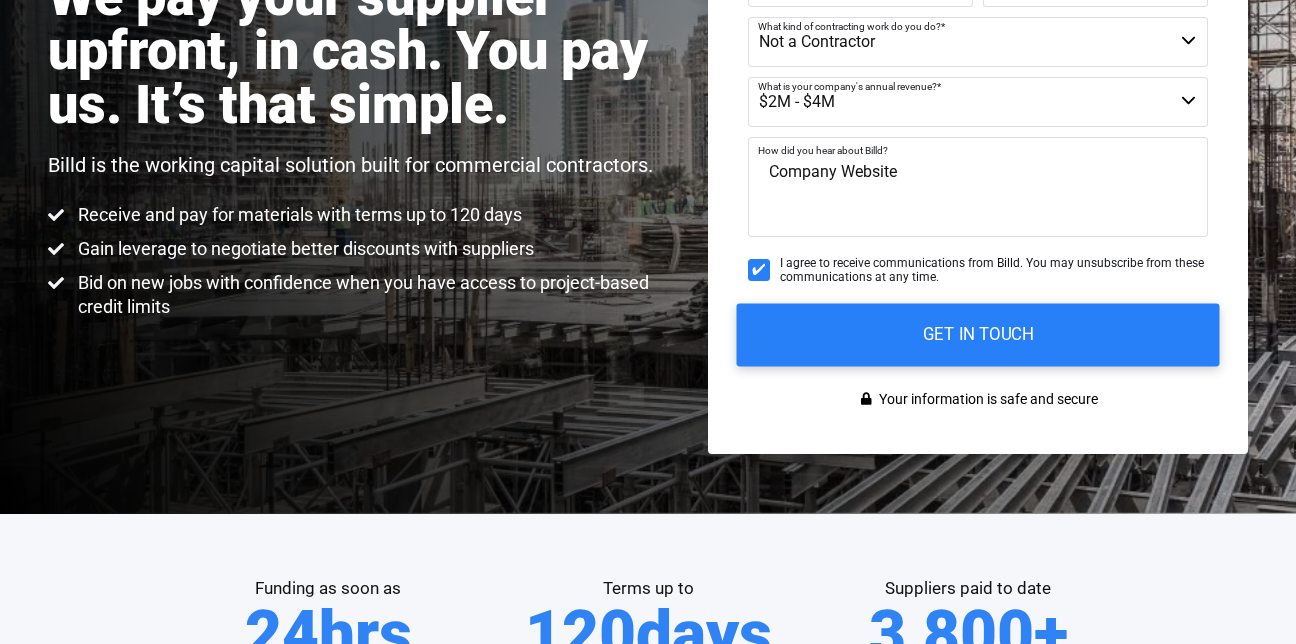 click on "GET IN TOUCH" at bounding box center [978, 334] 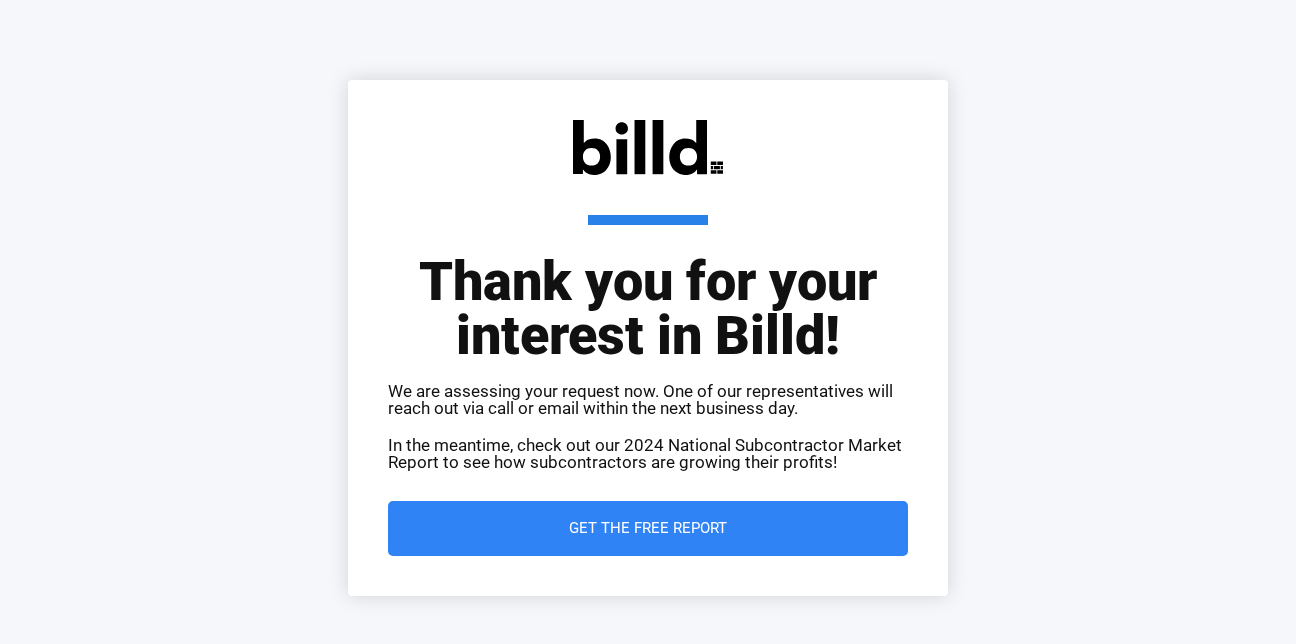 scroll, scrollTop: 0, scrollLeft: 0, axis: both 